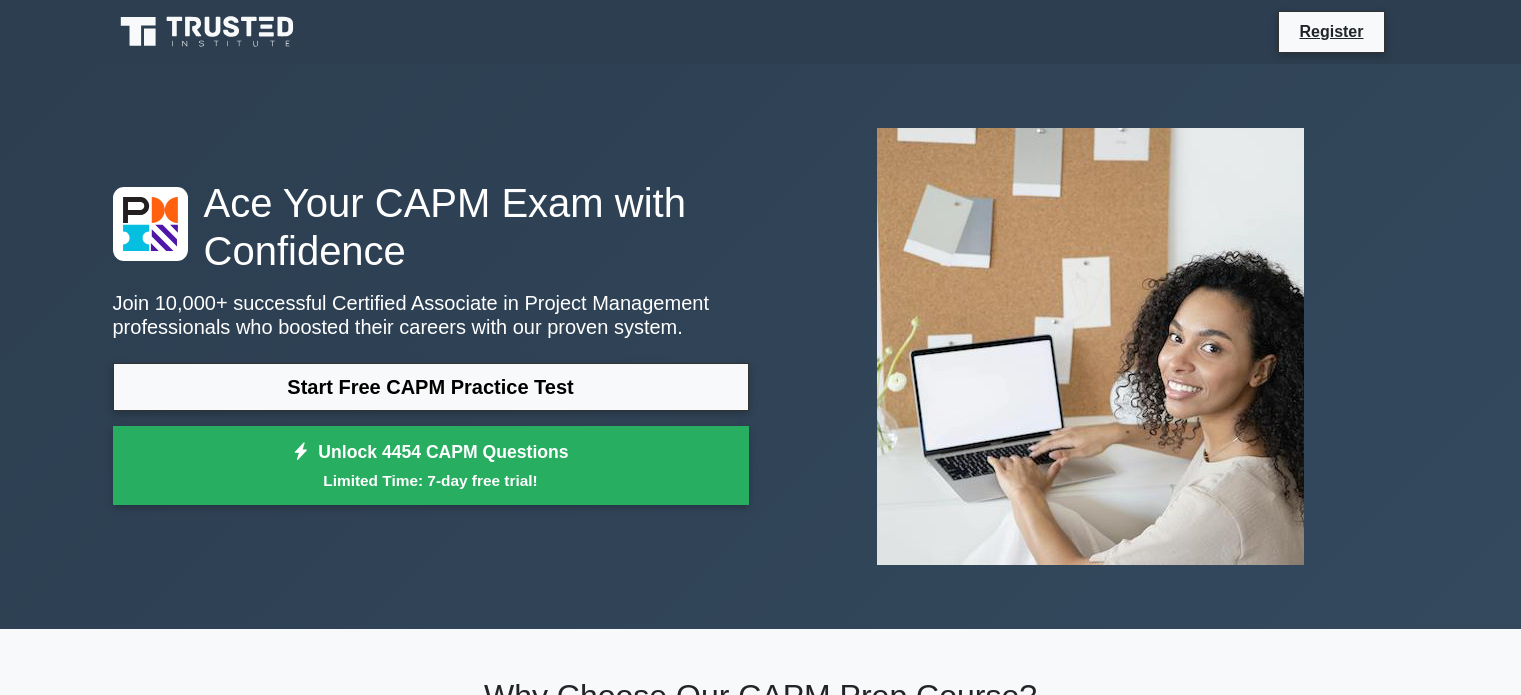 scroll, scrollTop: 0, scrollLeft: 0, axis: both 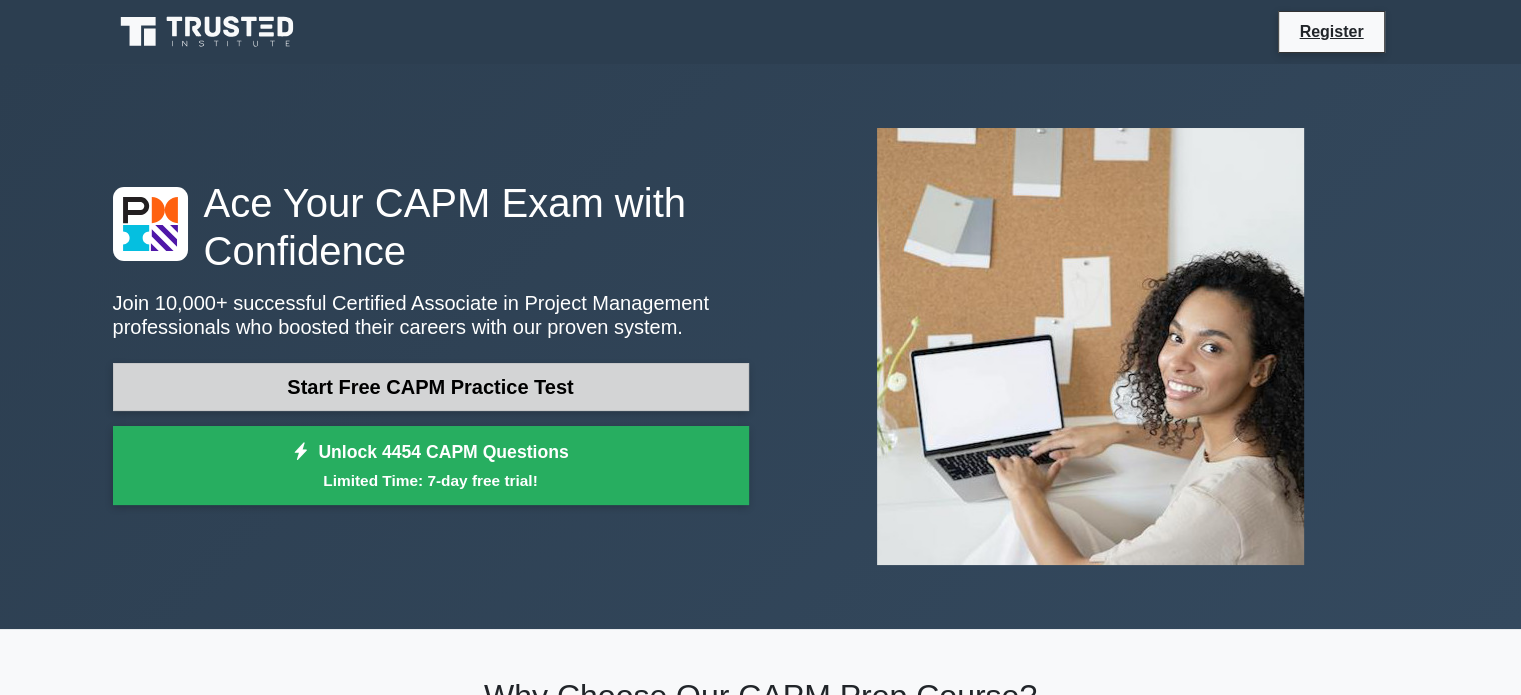 click on "Start Free CAPM Practice Test" at bounding box center (431, 387) 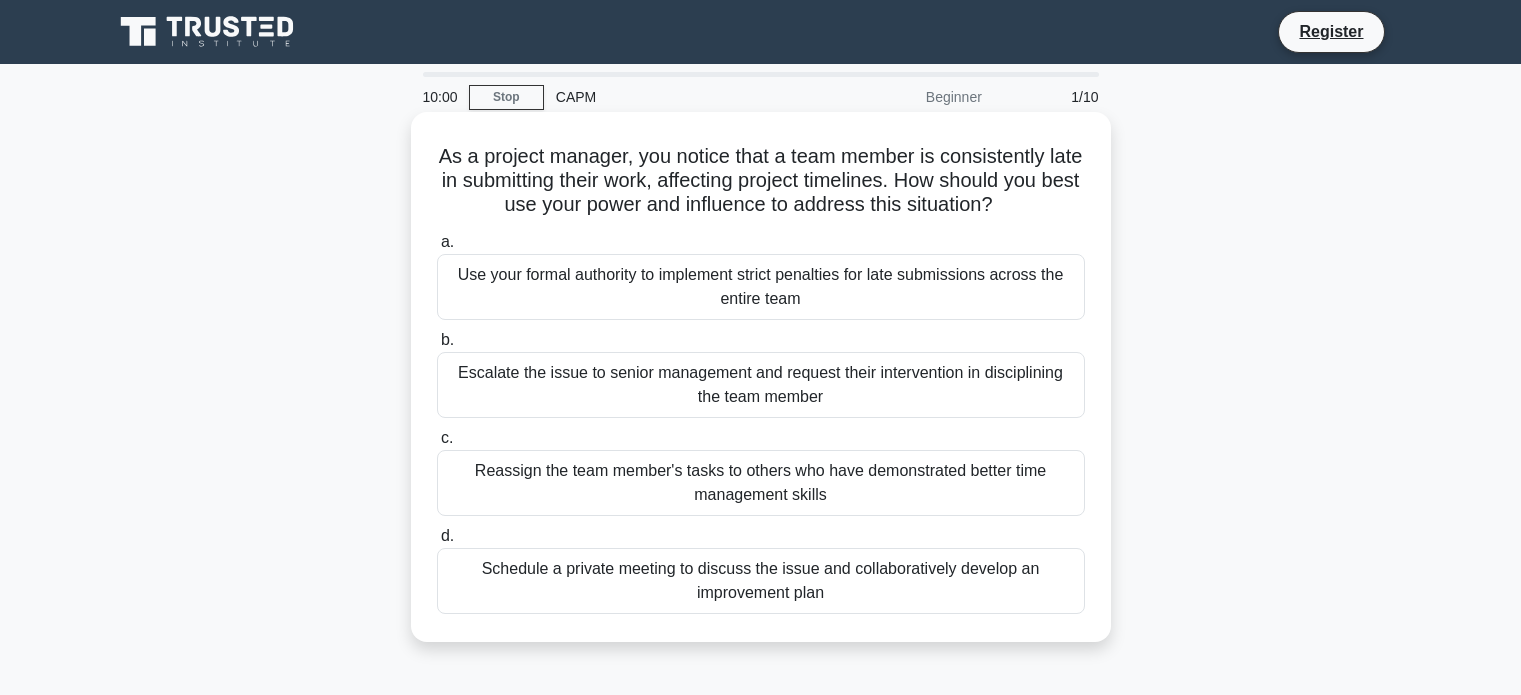 scroll, scrollTop: 0, scrollLeft: 0, axis: both 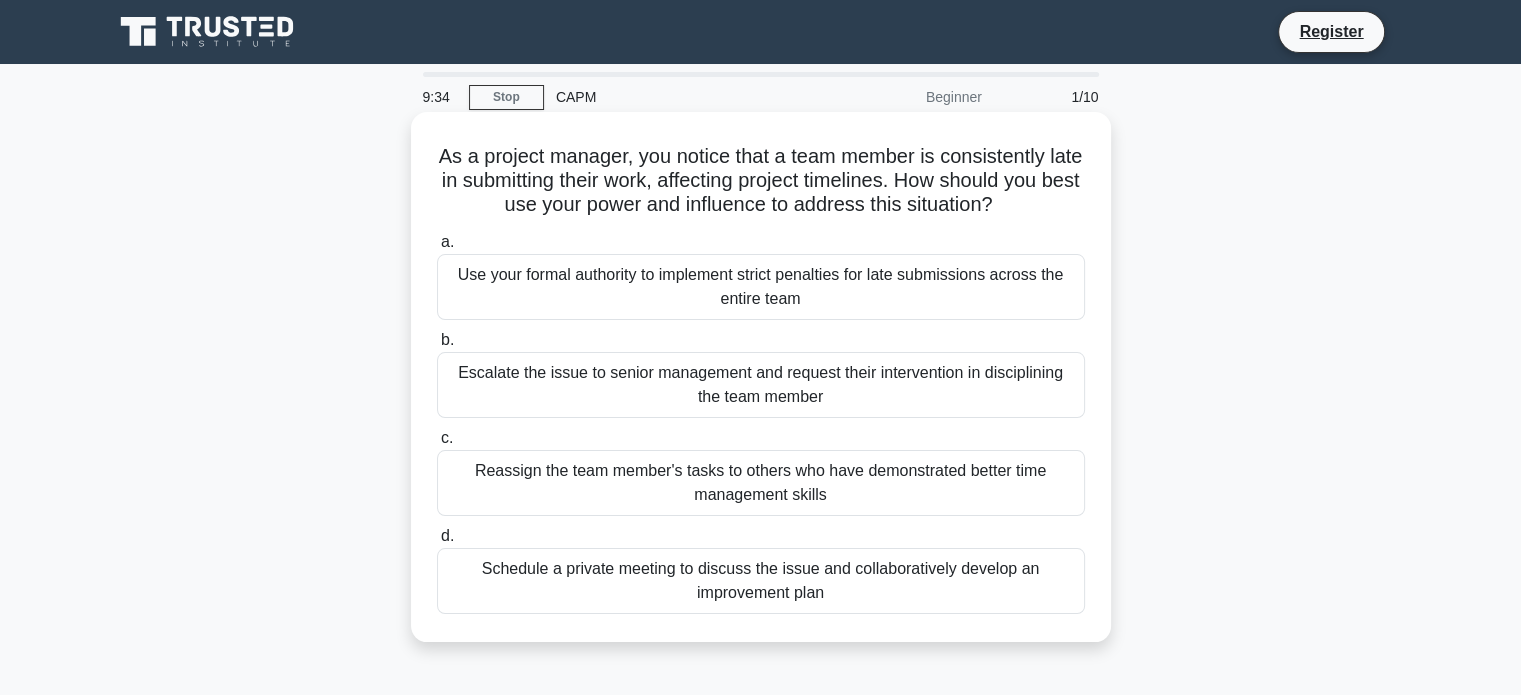 click on "Schedule a private meeting to discuss the issue and collaboratively develop an improvement plan" at bounding box center (761, 581) 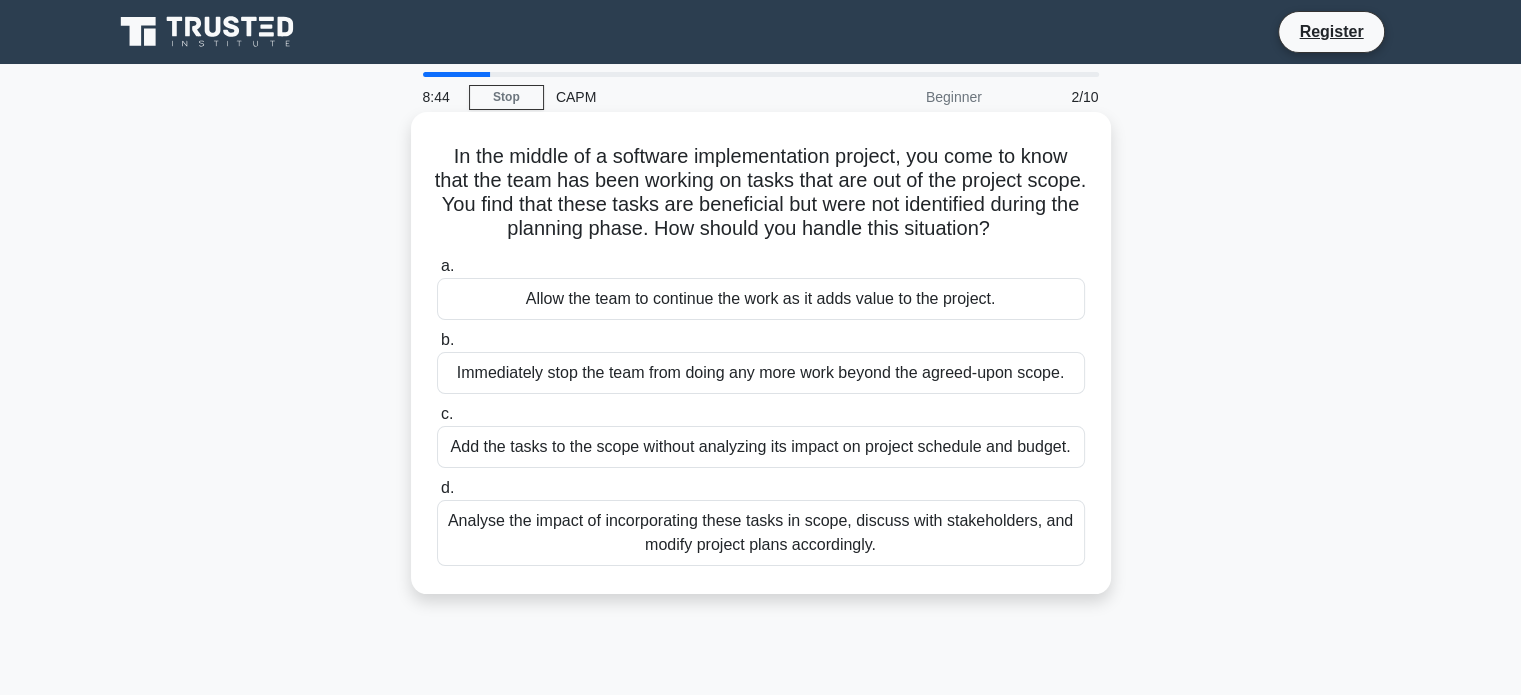 click on "Immediately stop the team from doing any more work beyond the agreed-upon scope." at bounding box center [761, 373] 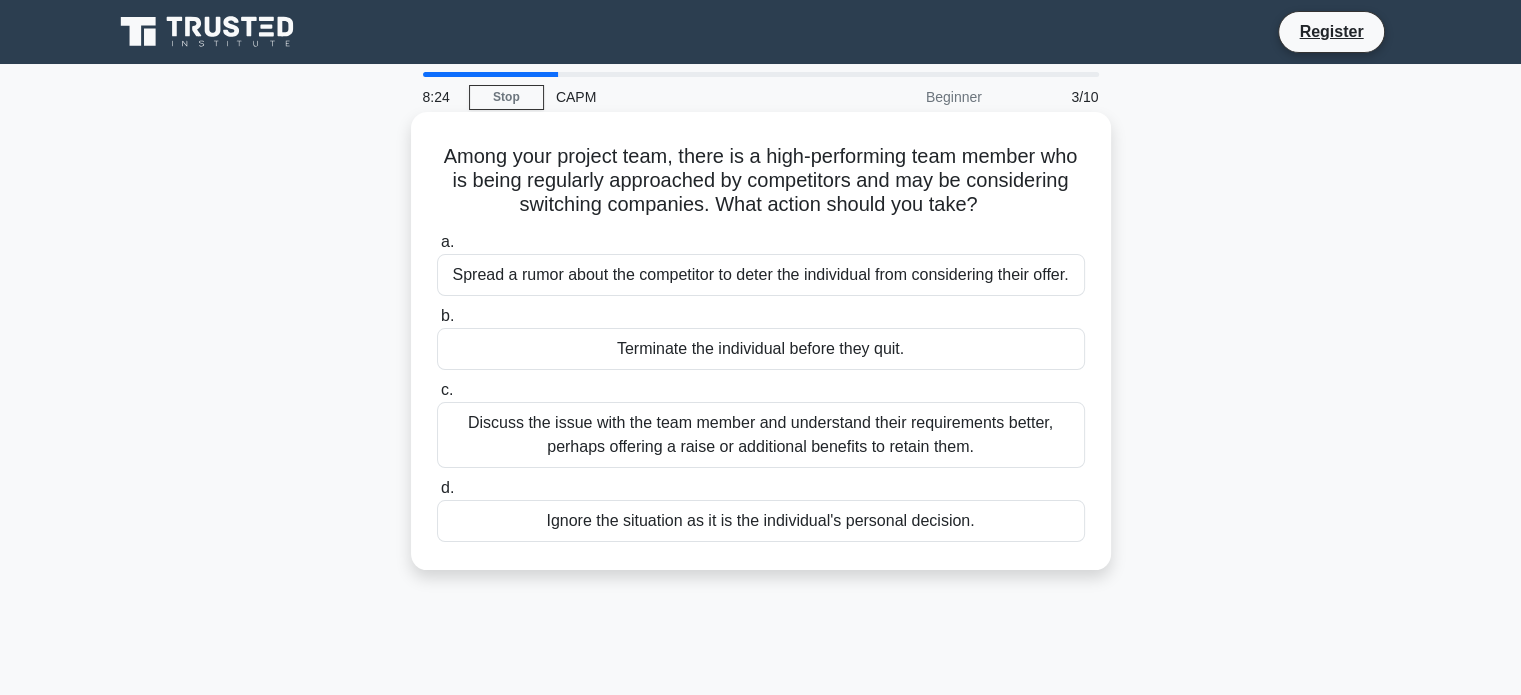 click on "Discuss the issue with the team member and understand their requirements better, perhaps offering a raise or additional benefits to retain them." at bounding box center [761, 435] 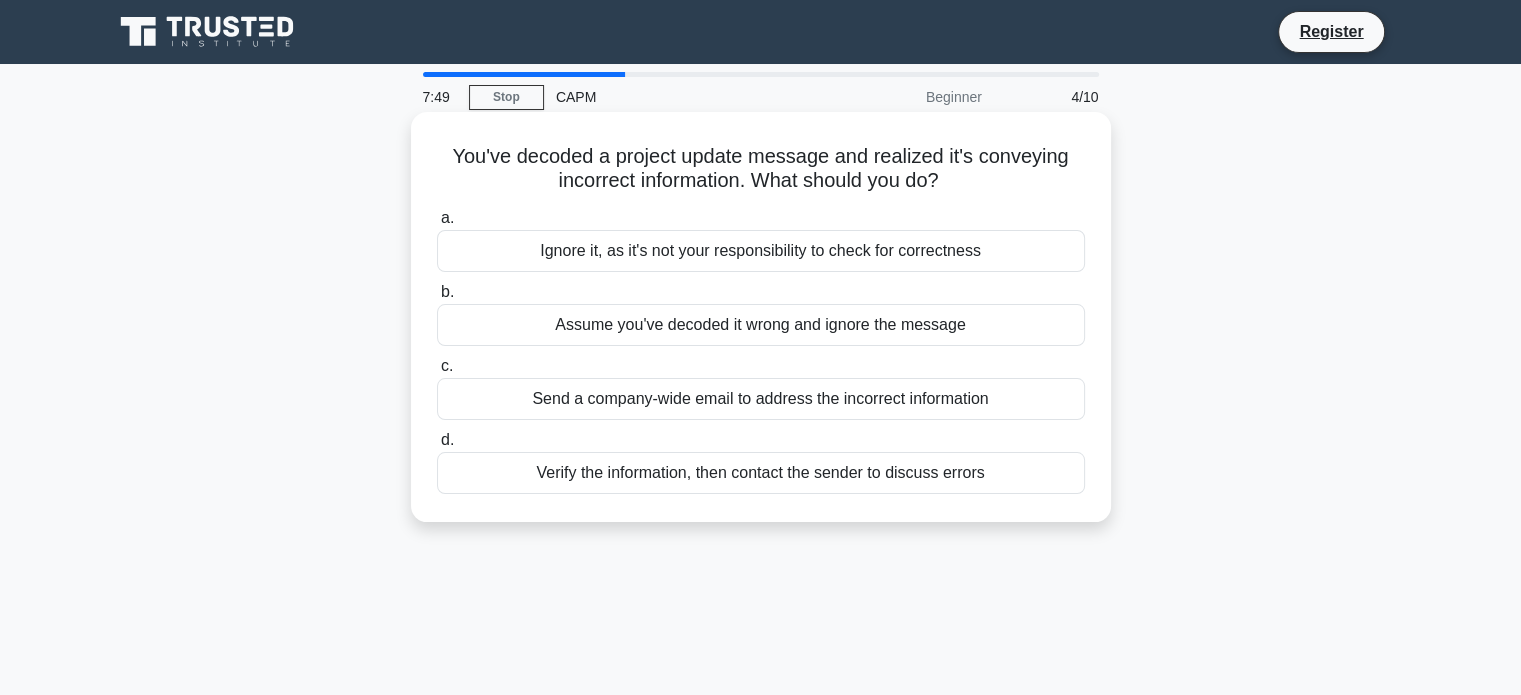 click on "Verify the information, then contact the sender to discuss errors" at bounding box center (761, 473) 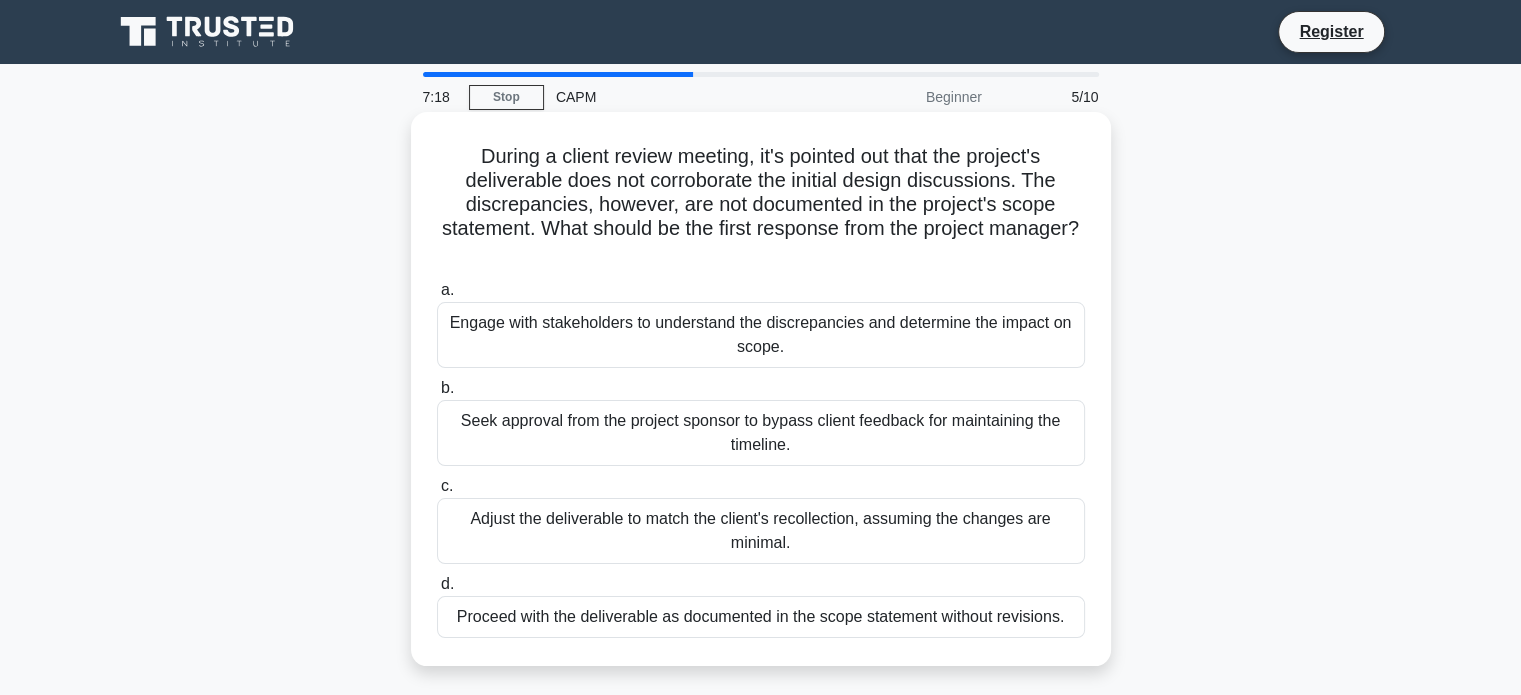 click on "Engage with stakeholders to understand the discrepancies and determine the impact on scope." at bounding box center [761, 335] 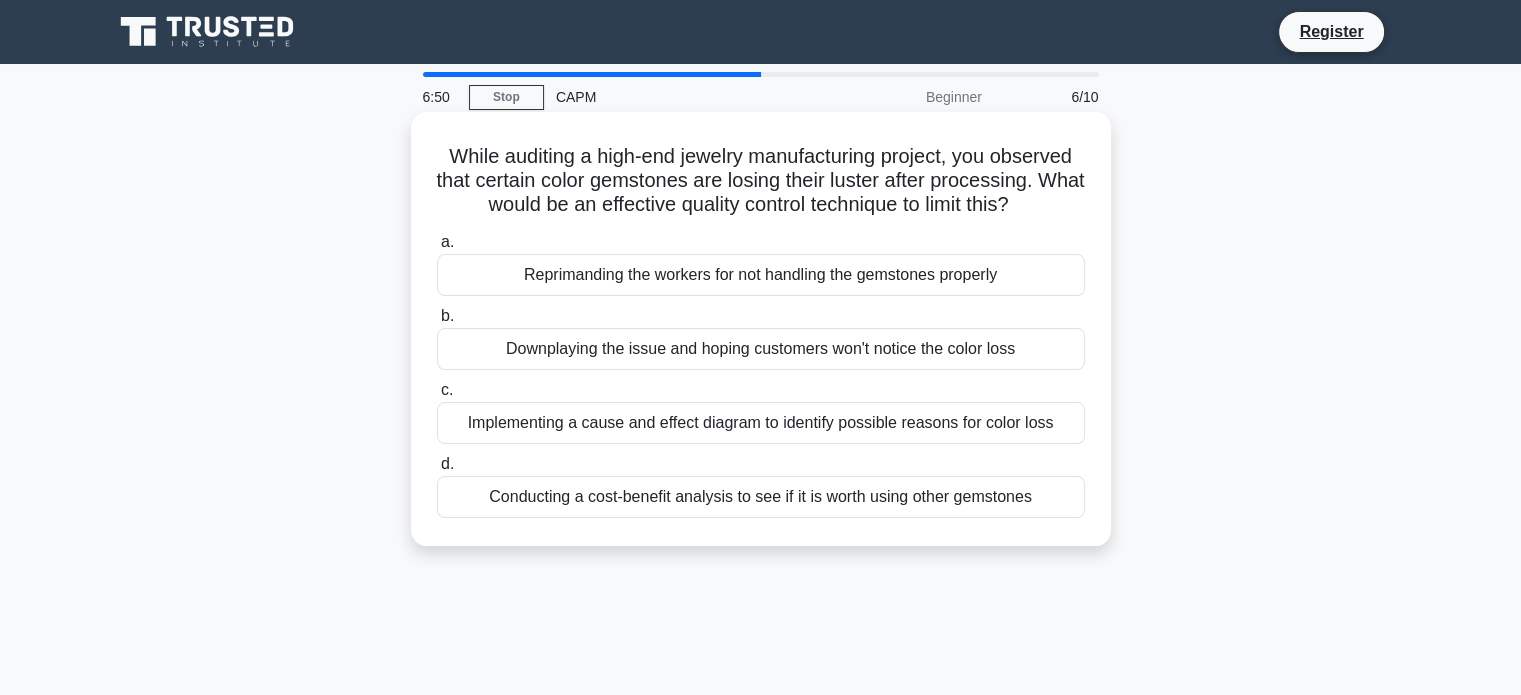 click on "Implementing a cause and effect diagram to identify possible reasons for color loss" at bounding box center (761, 423) 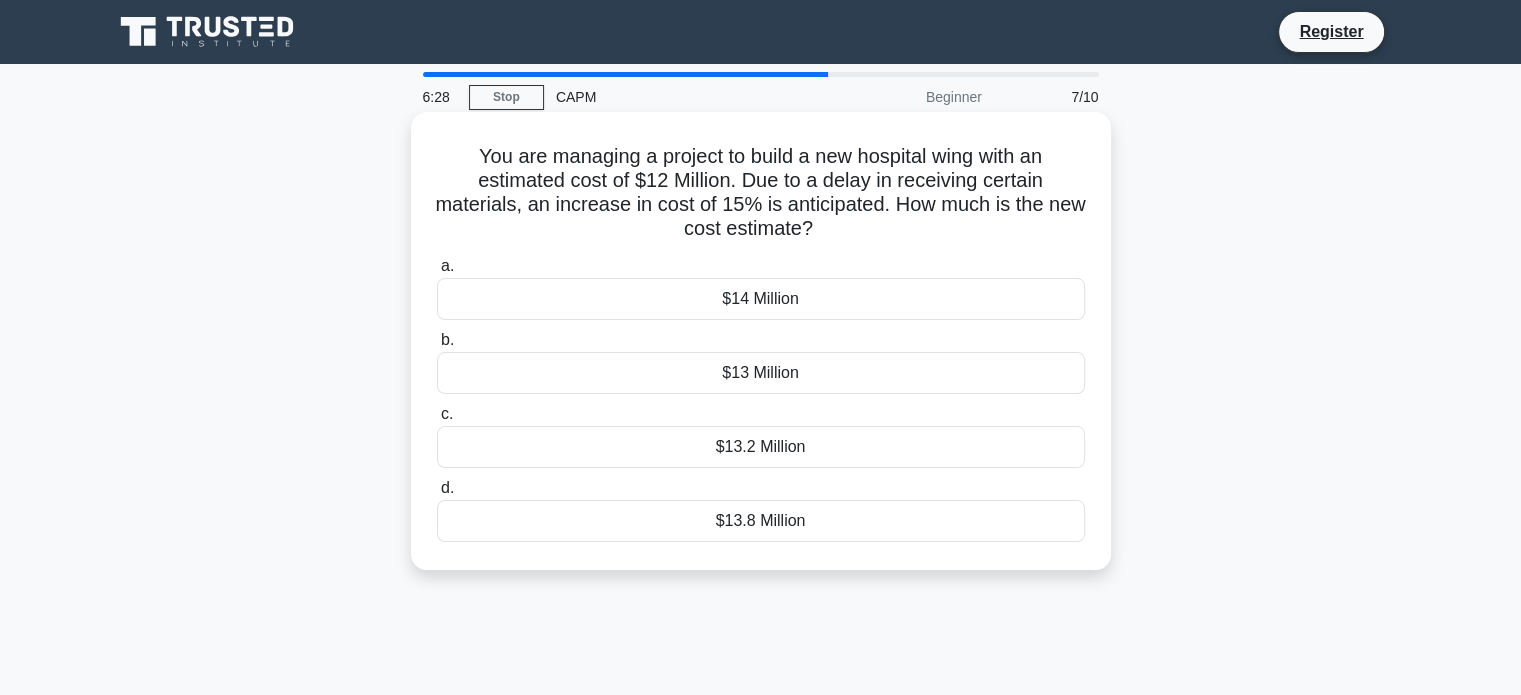 click on "$13.8 Million" at bounding box center [761, 521] 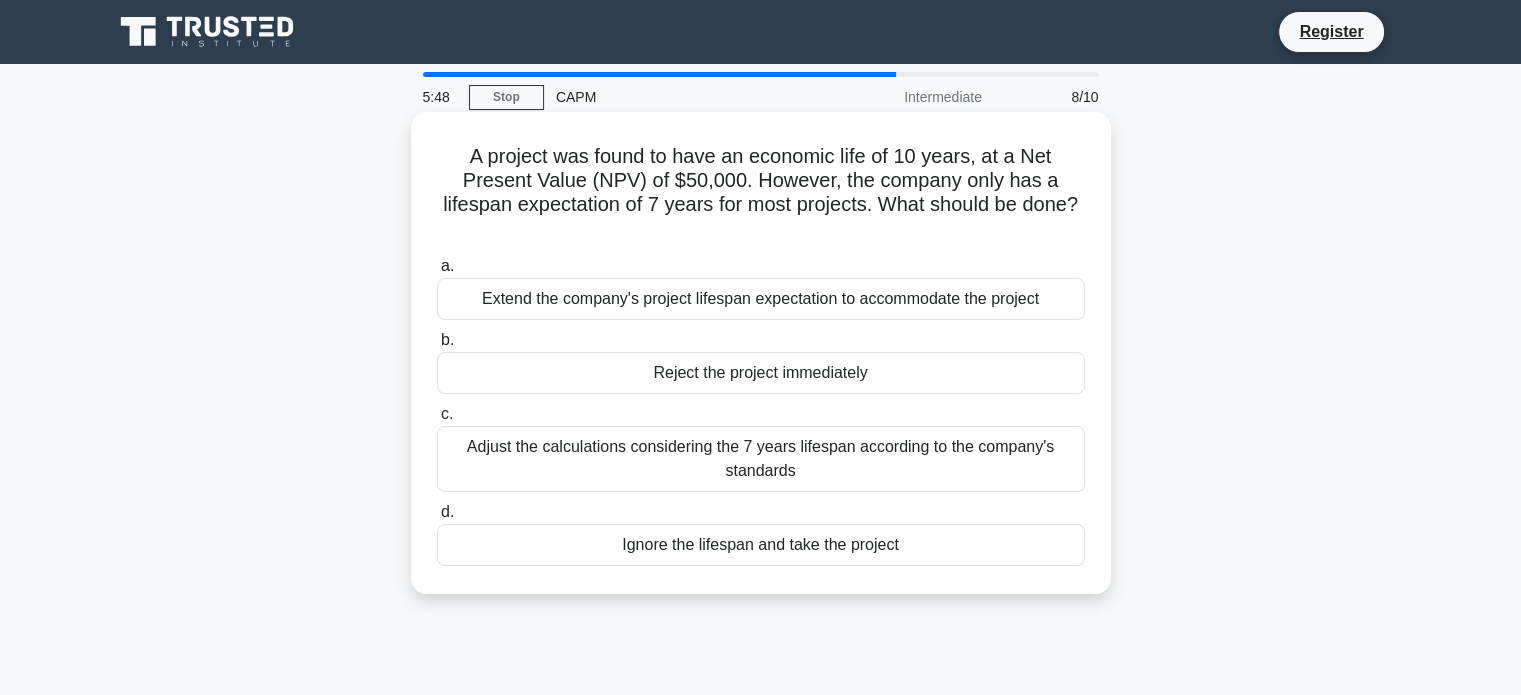 click on "Adjust the calculations considering the 7 years lifespan according to the company's standards" at bounding box center (761, 459) 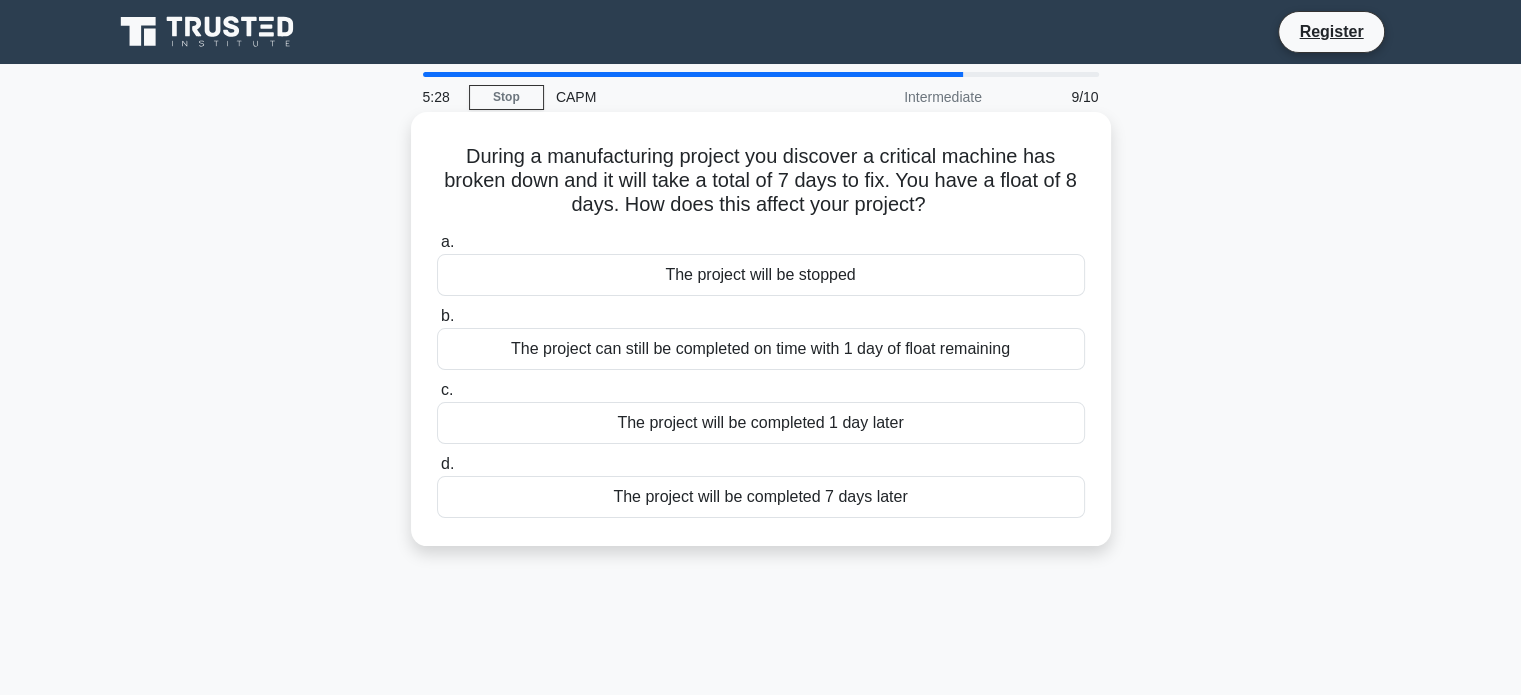 click on "The project can still be completed on time with 1 day of float remaining" at bounding box center [761, 349] 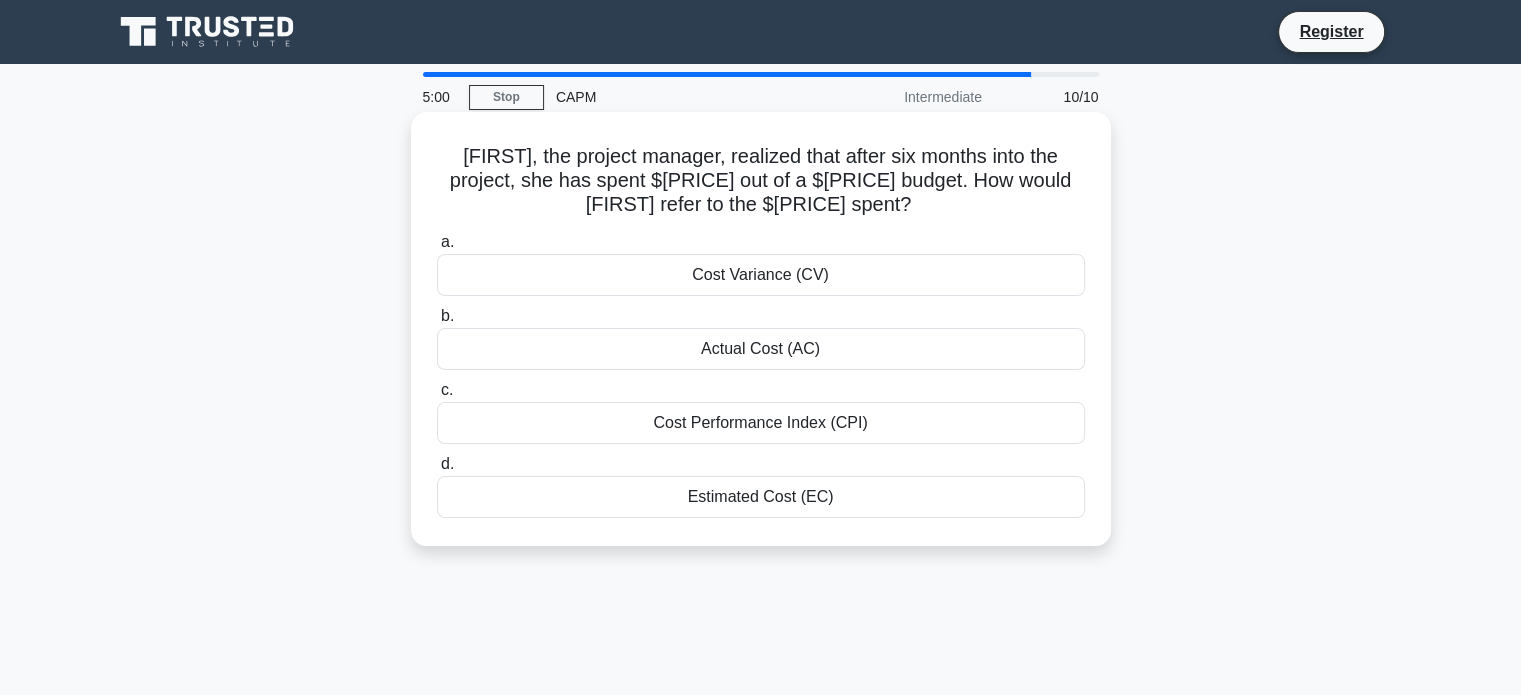 click on "Cost Performance Index (CPI)" at bounding box center (761, 423) 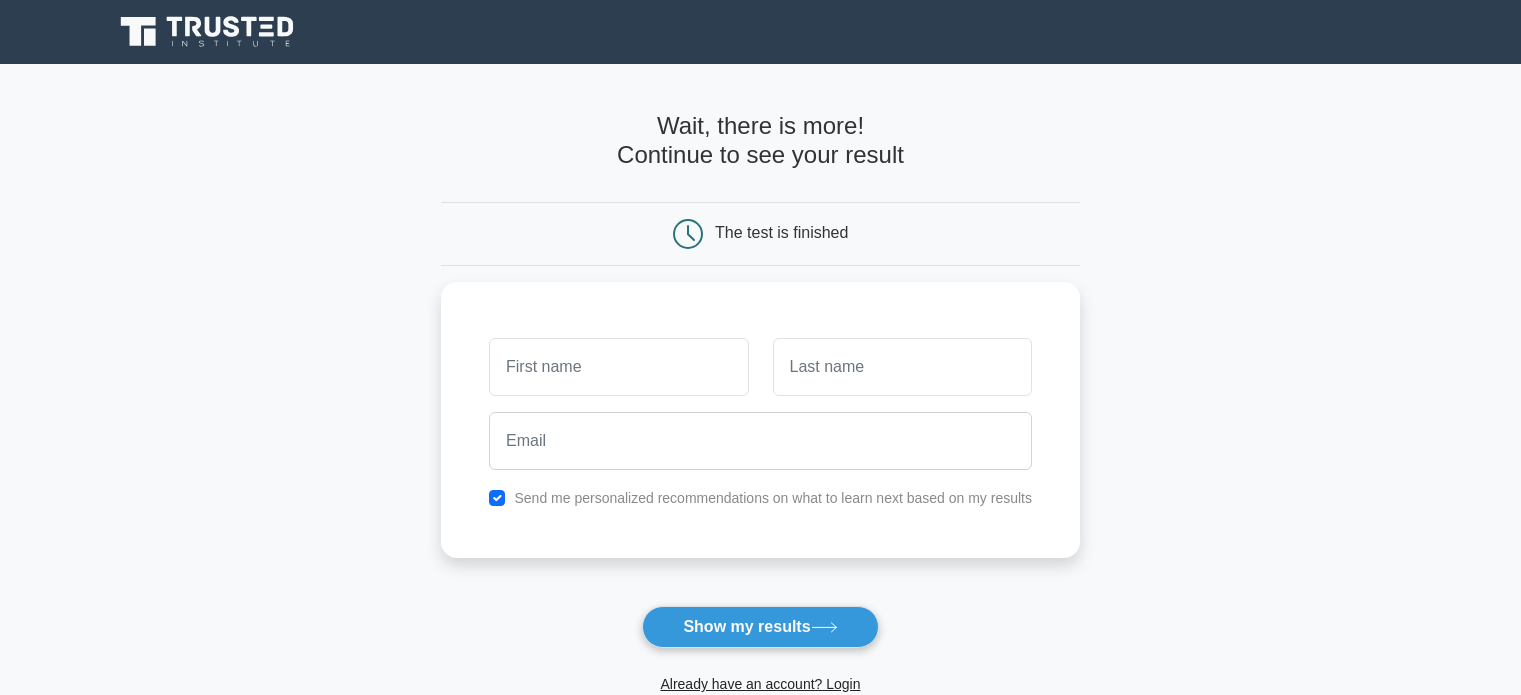 scroll, scrollTop: 0, scrollLeft: 0, axis: both 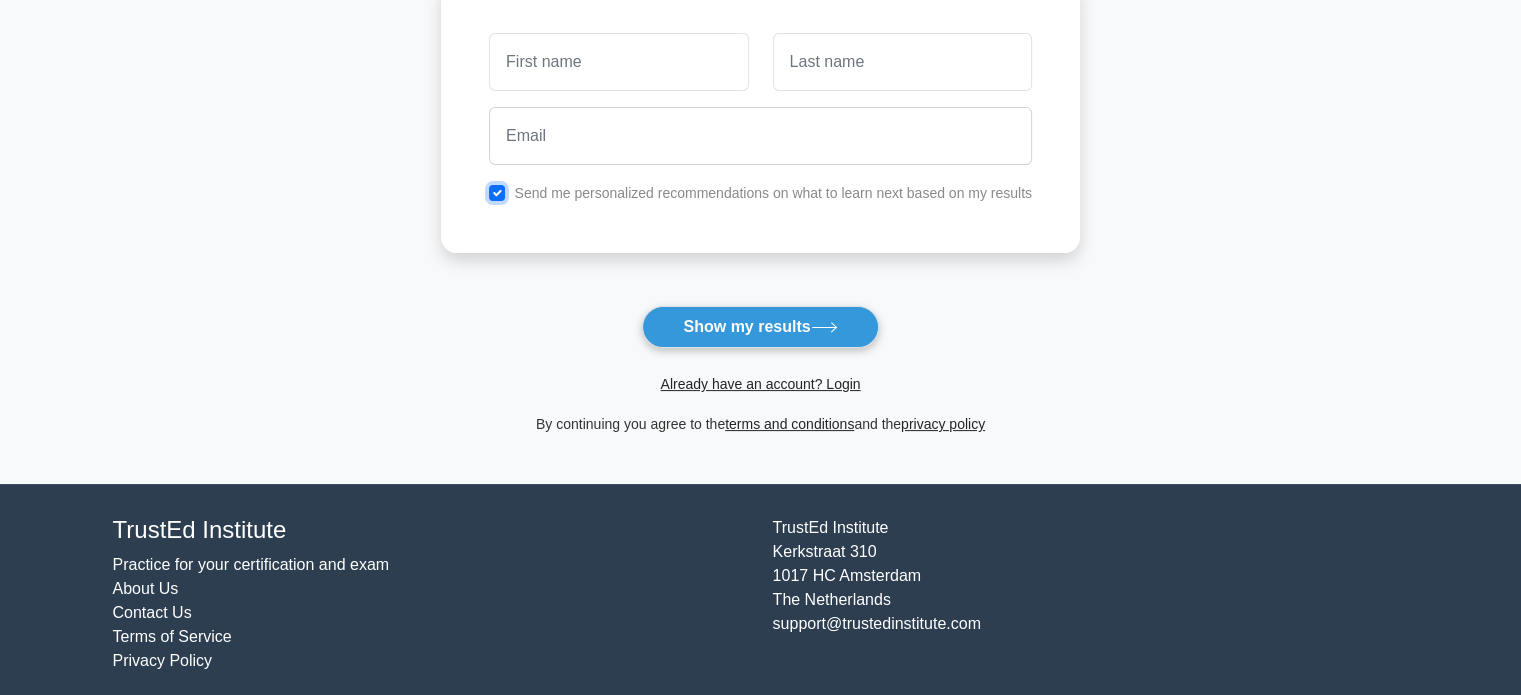 click at bounding box center [497, 193] 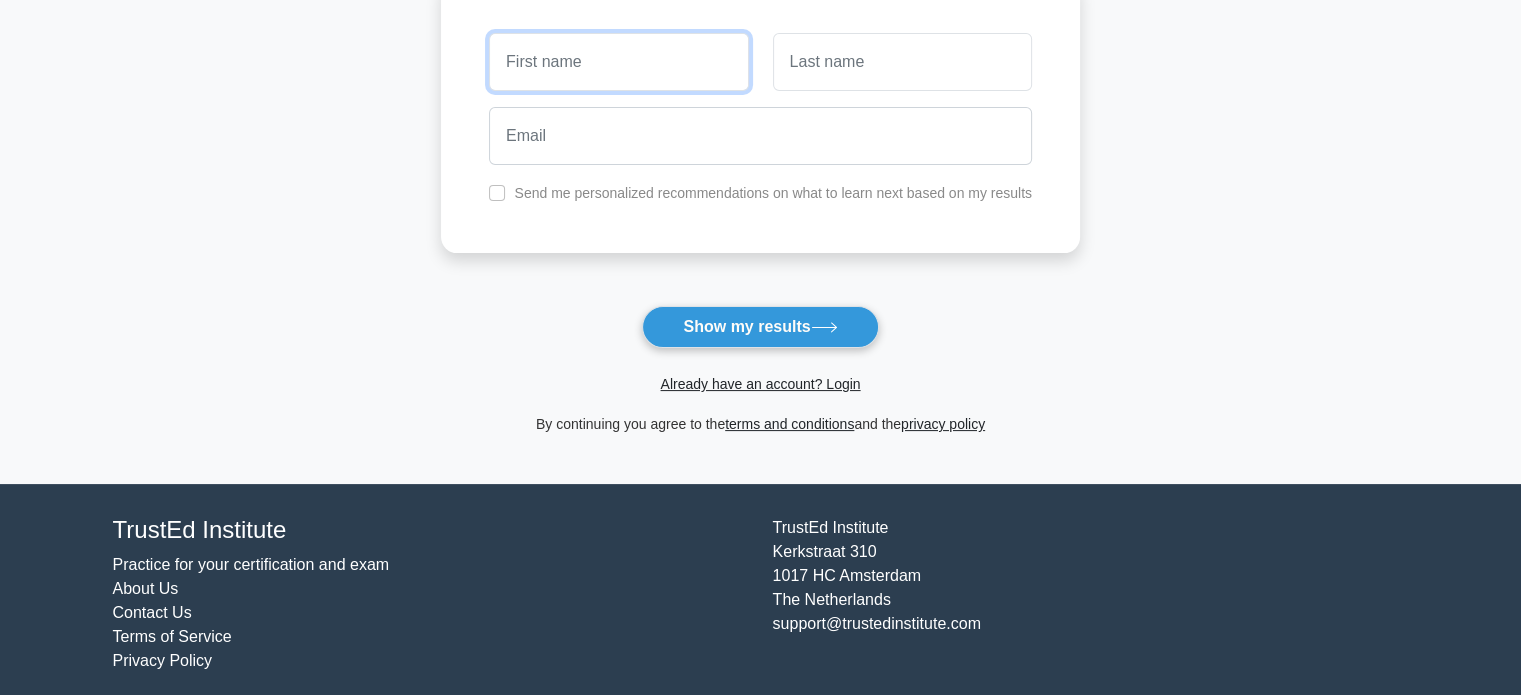 click at bounding box center (618, 62) 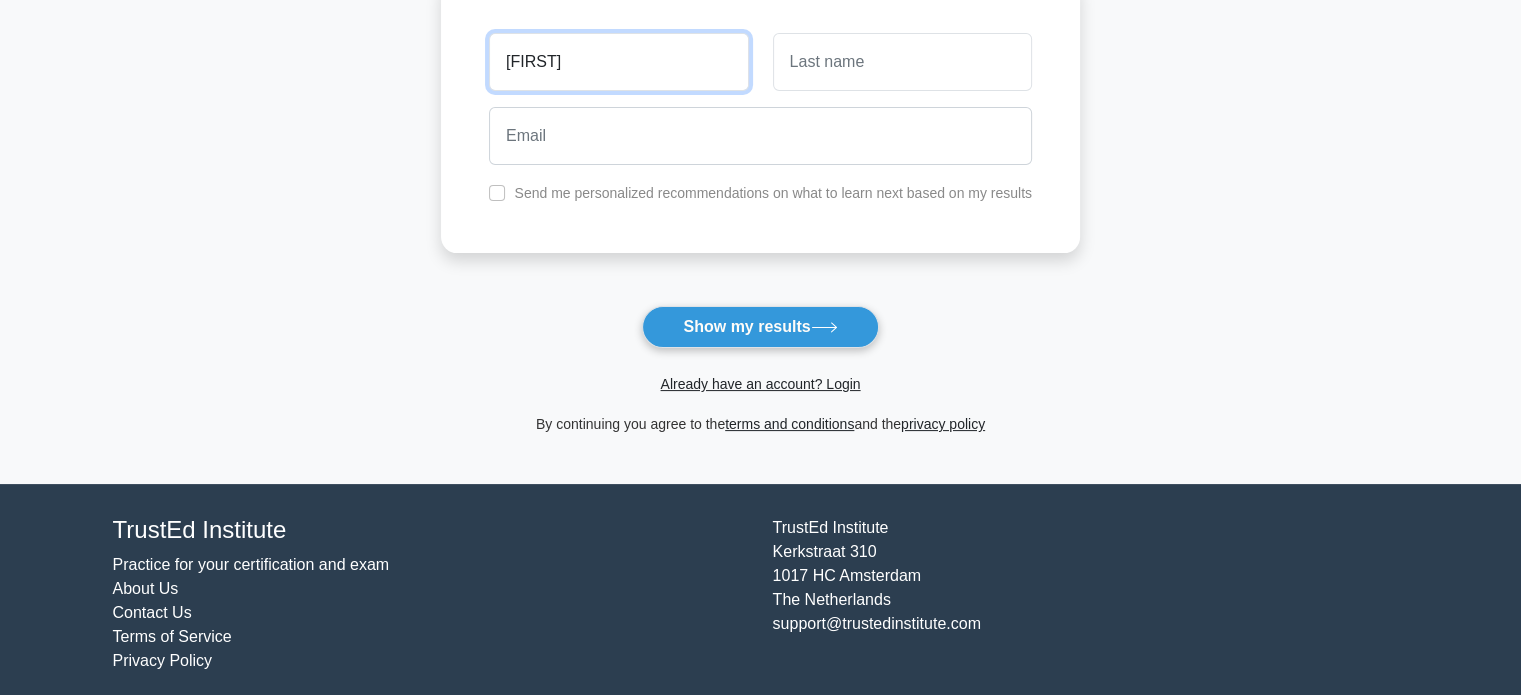 type on "[FIRST]" 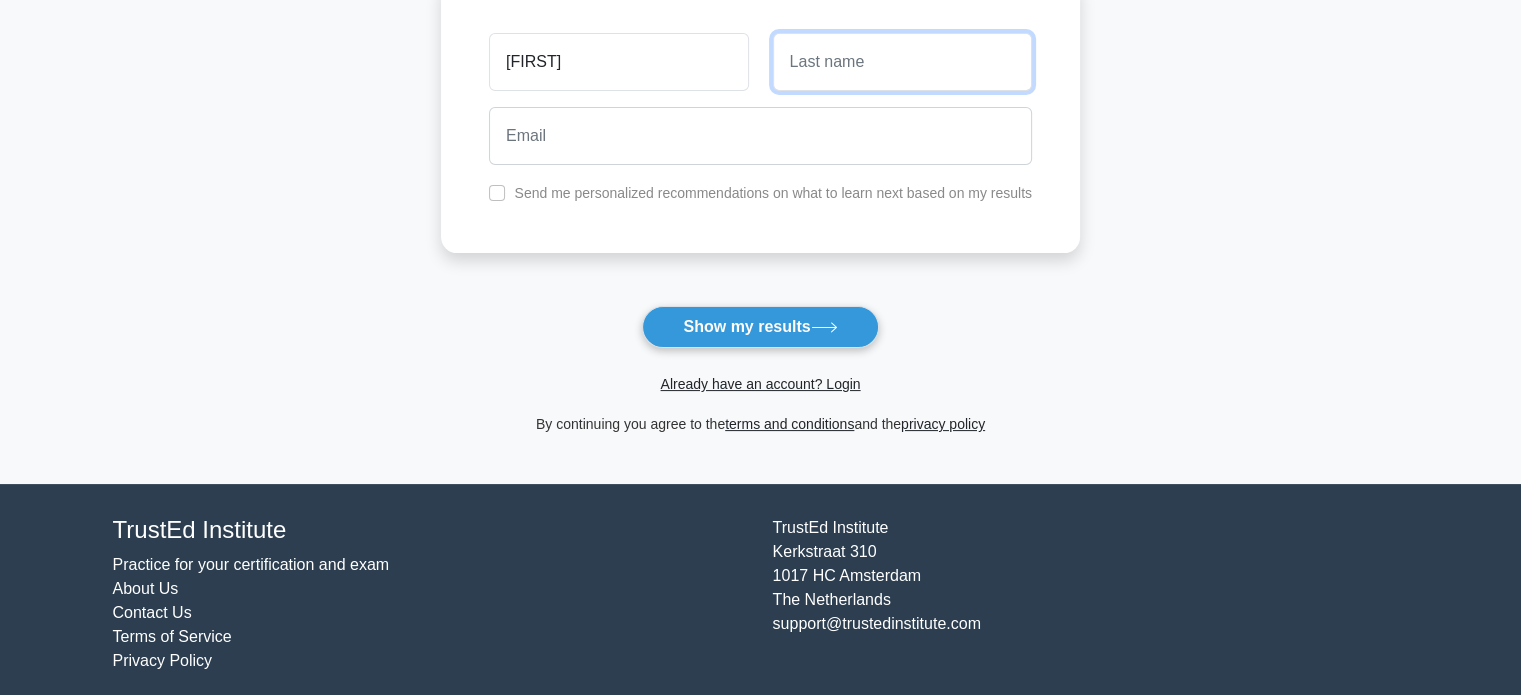 click at bounding box center (902, 62) 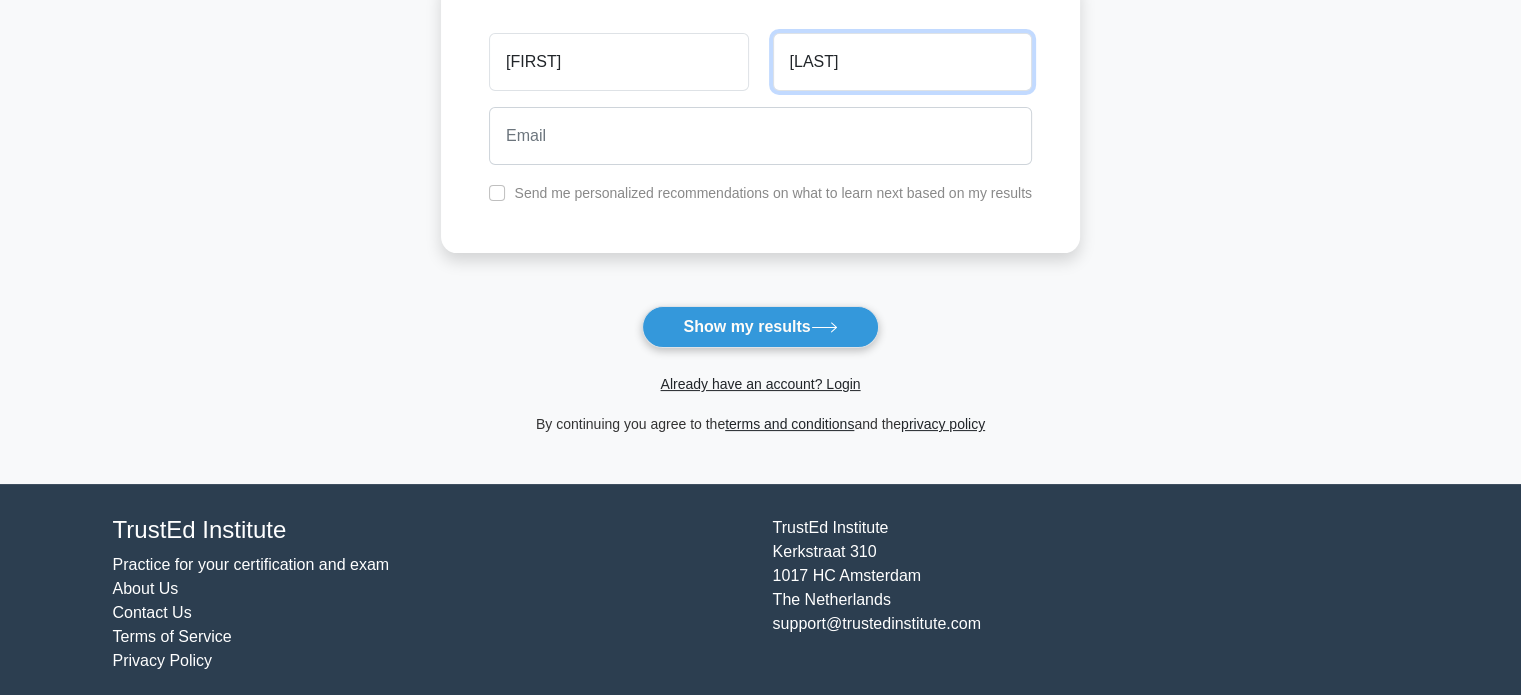 type on "[LAST]" 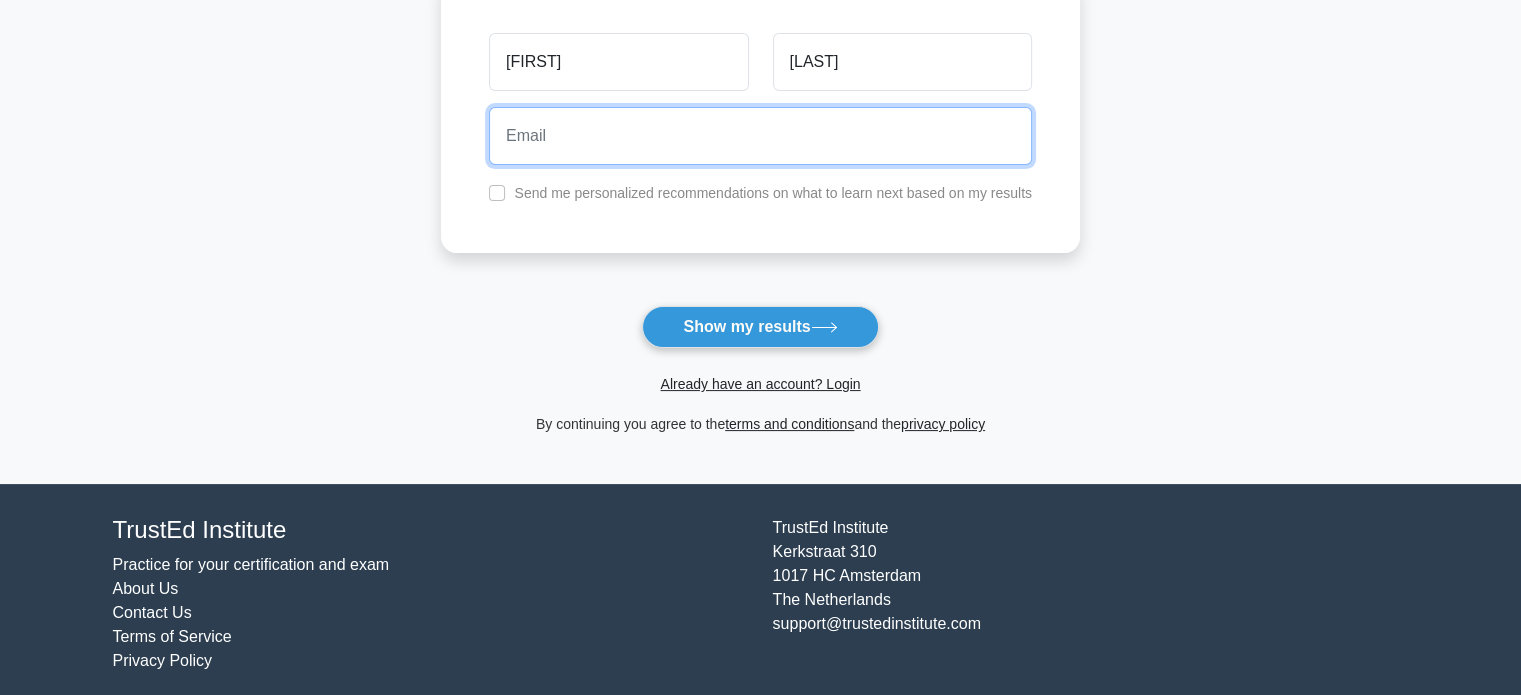 click at bounding box center (760, 136) 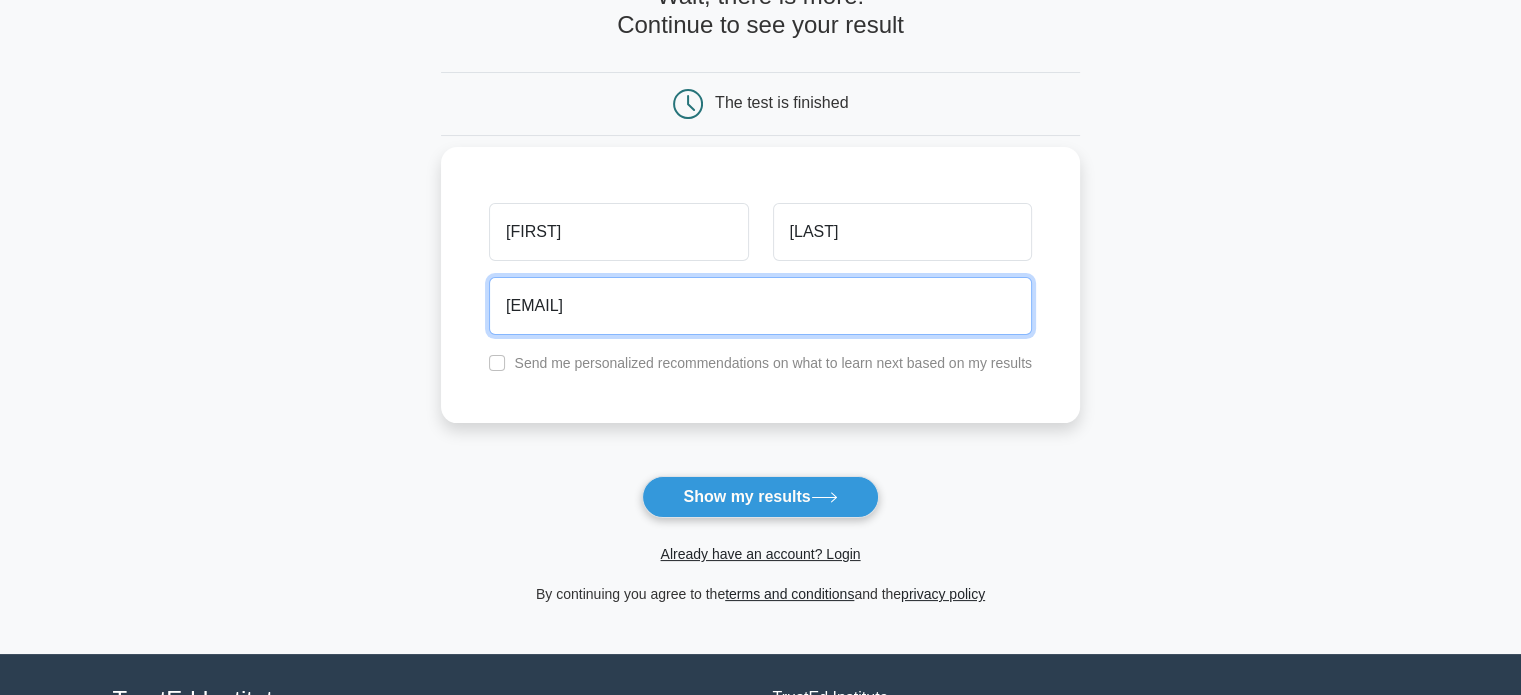 scroll, scrollTop: 100, scrollLeft: 0, axis: vertical 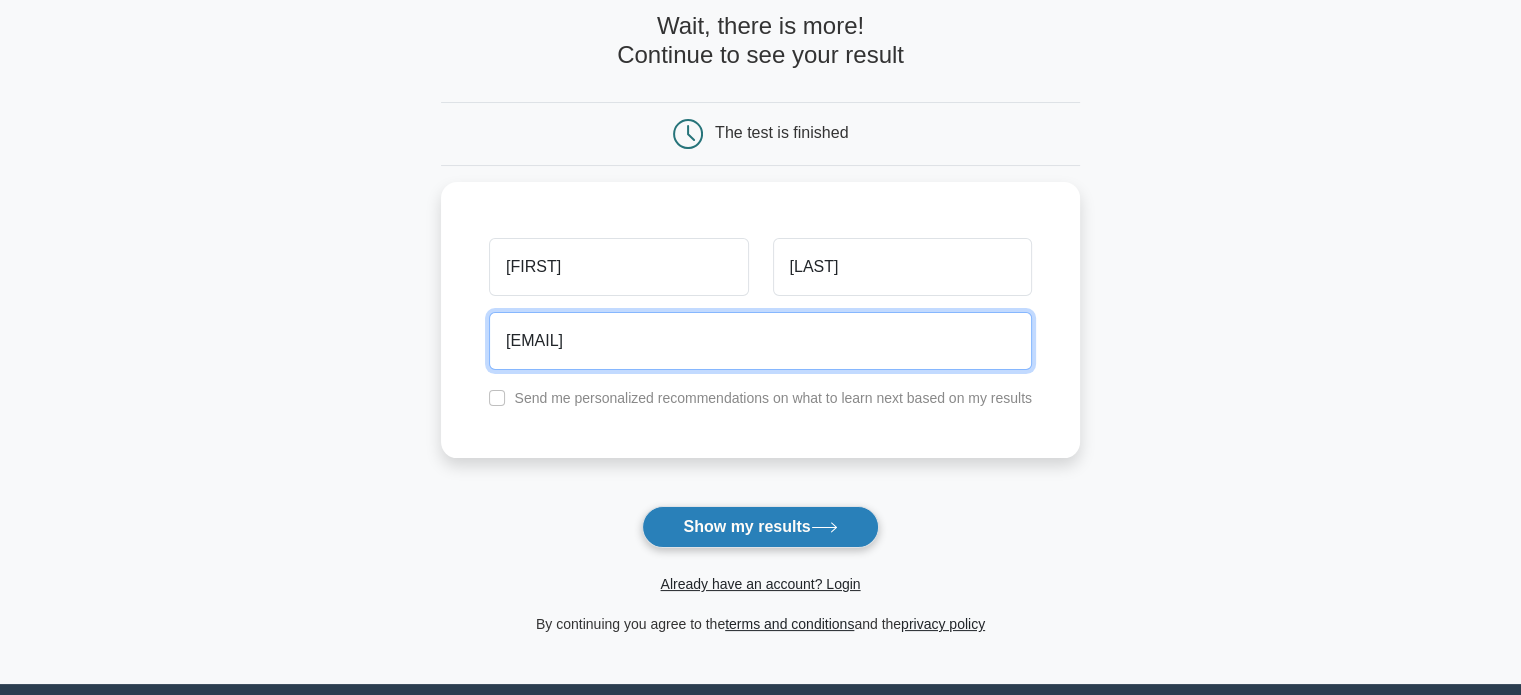 type on "[EMAIL]" 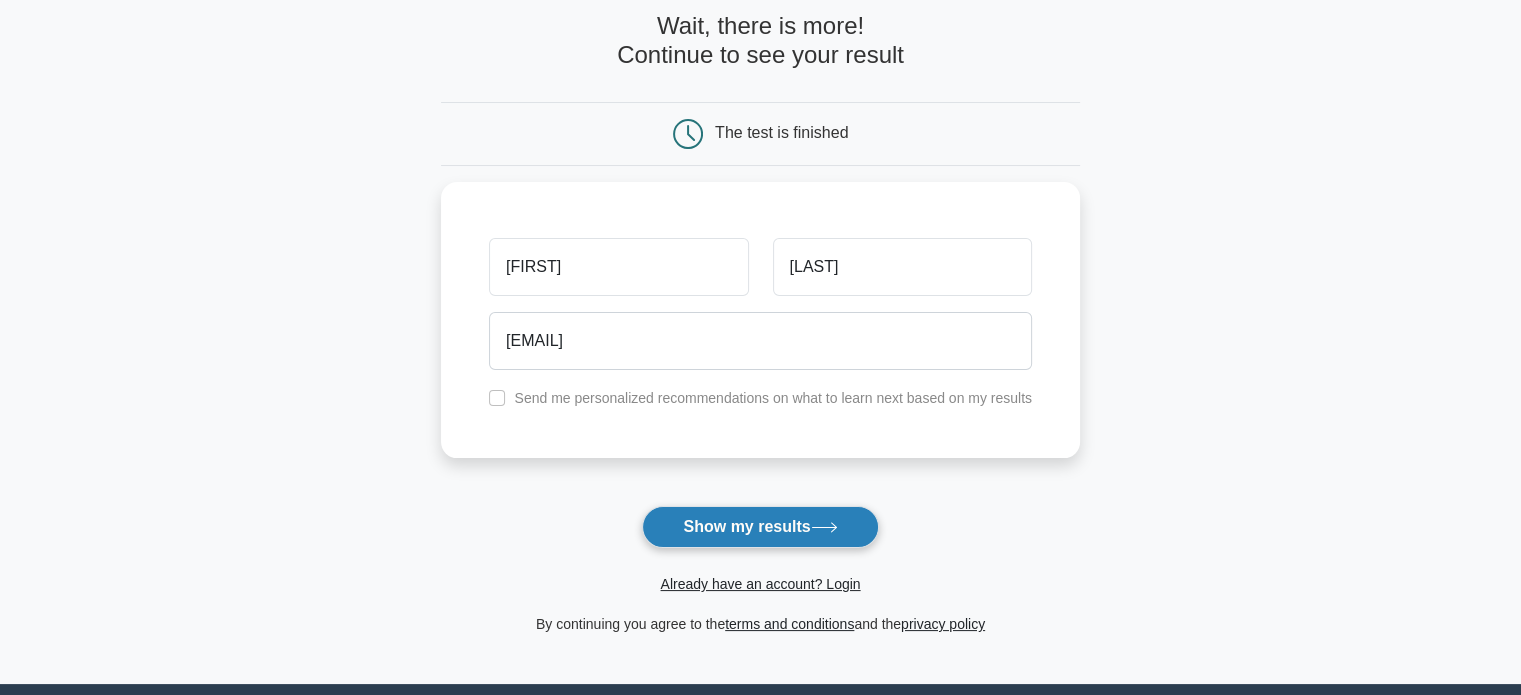 click on "Show my results" at bounding box center (760, 527) 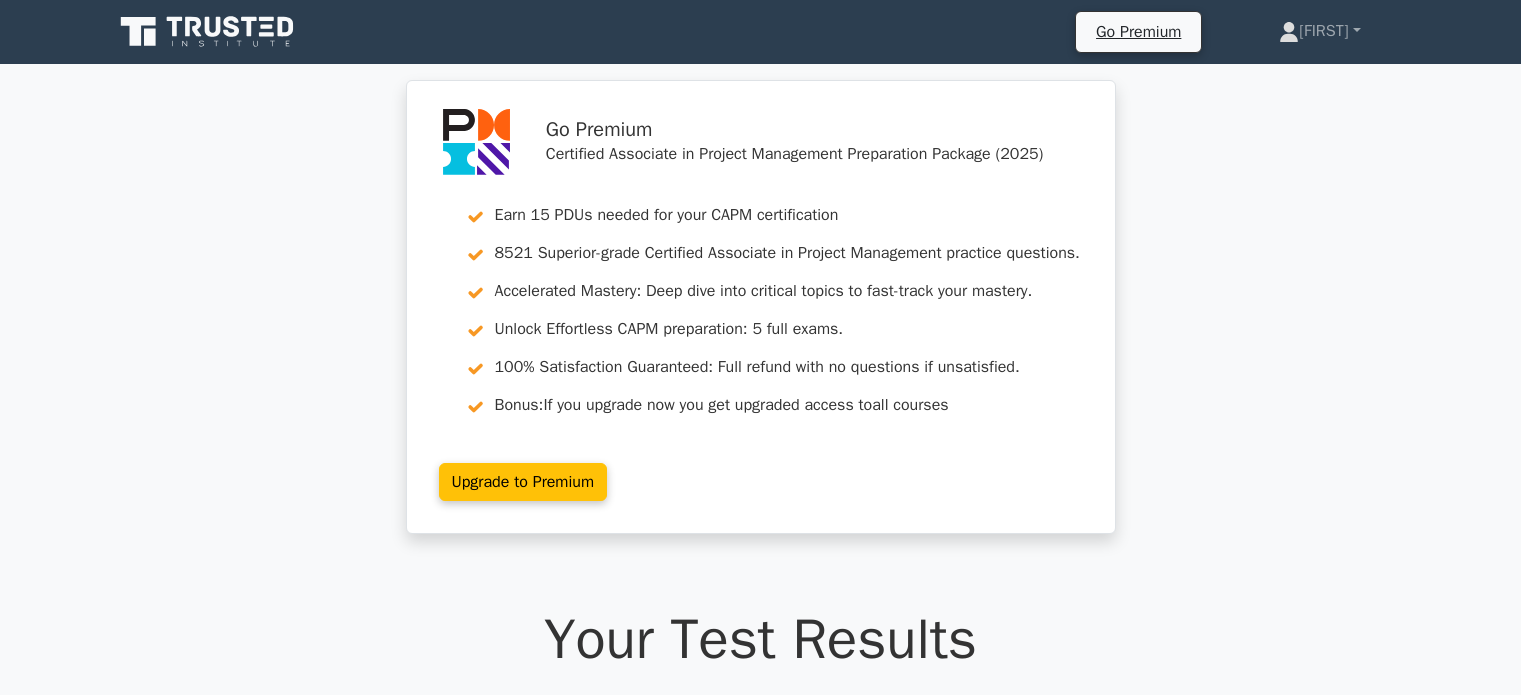 scroll, scrollTop: 0, scrollLeft: 0, axis: both 